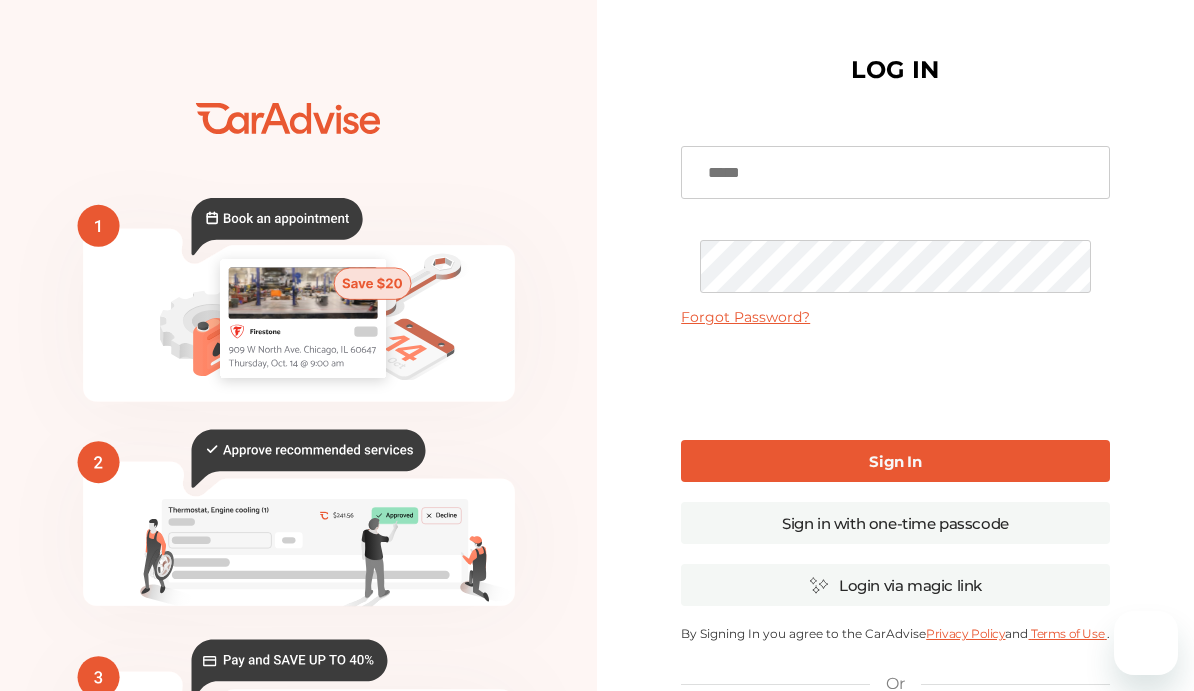 scroll, scrollTop: 0, scrollLeft: 0, axis: both 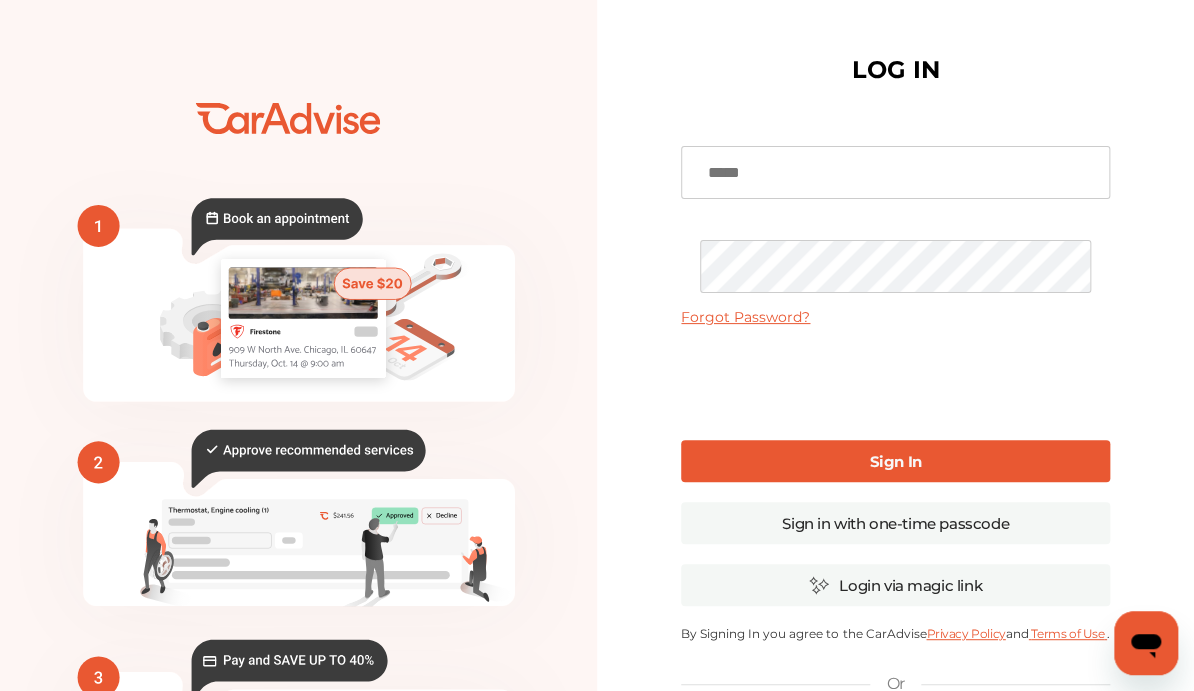 click at bounding box center (895, 172) 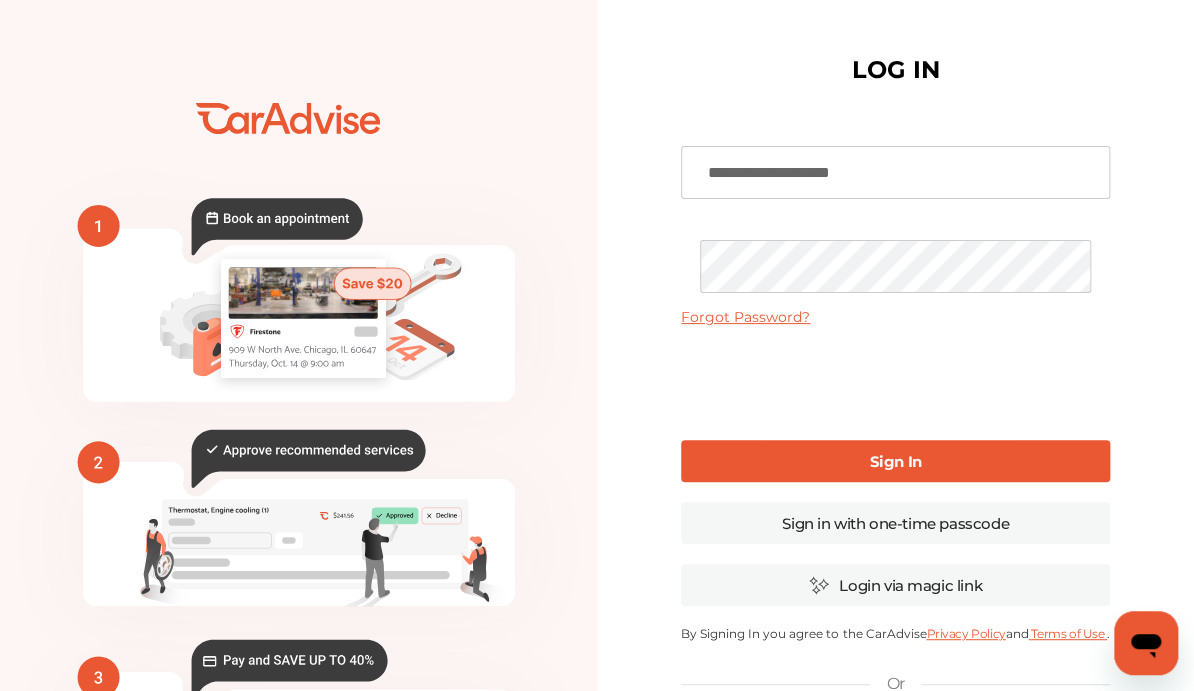 type on "**********" 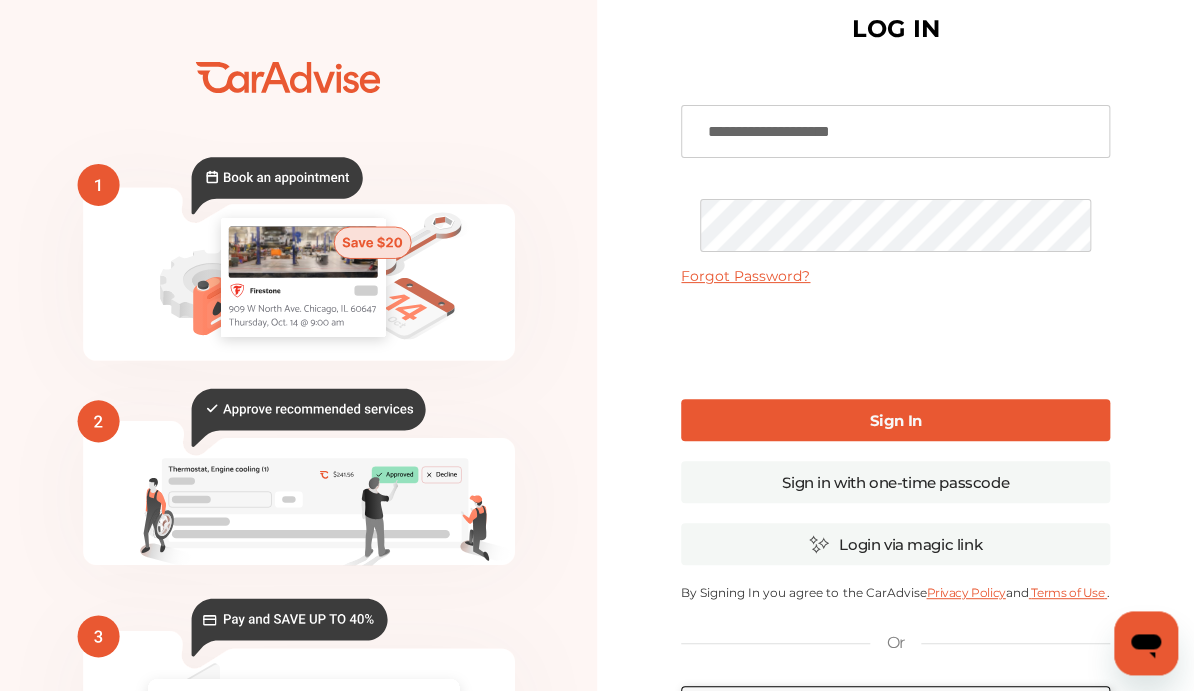 scroll, scrollTop: 0, scrollLeft: 0, axis: both 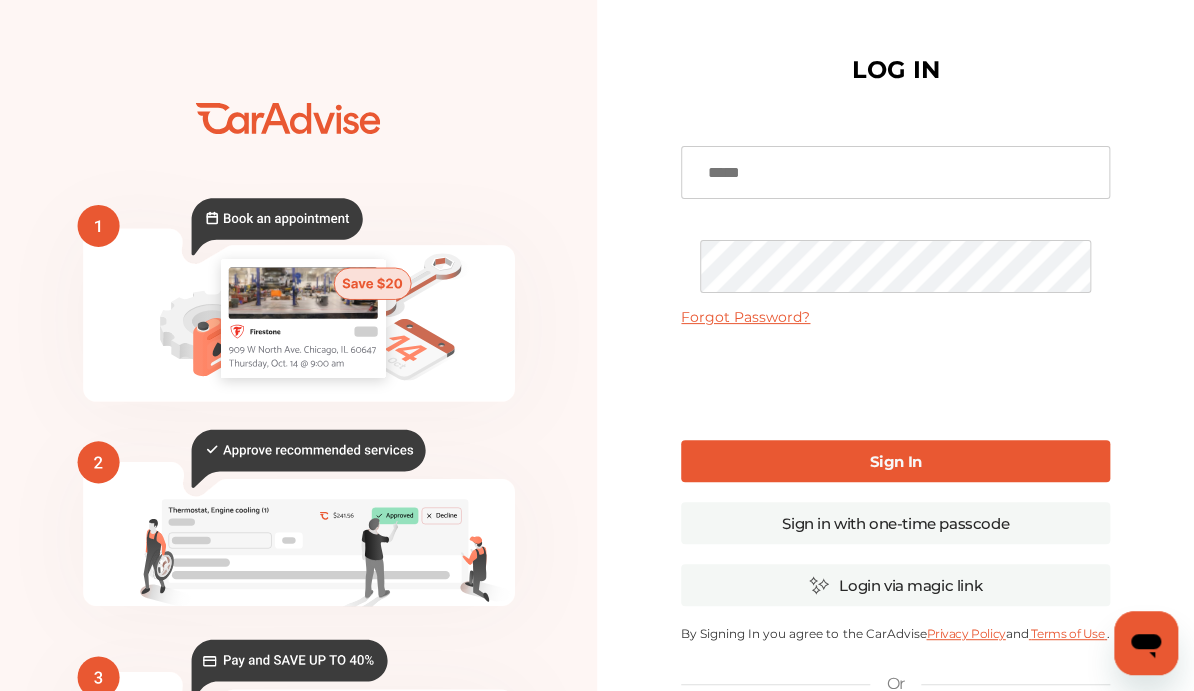 click at bounding box center [895, 172] 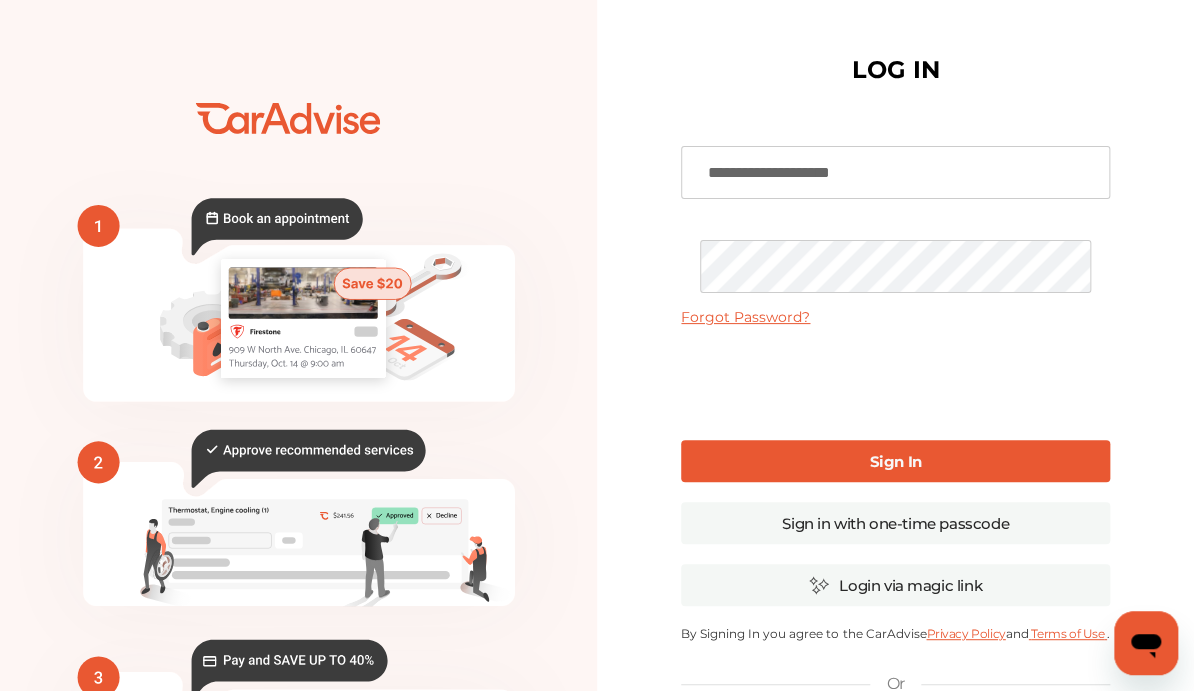 type on "**********" 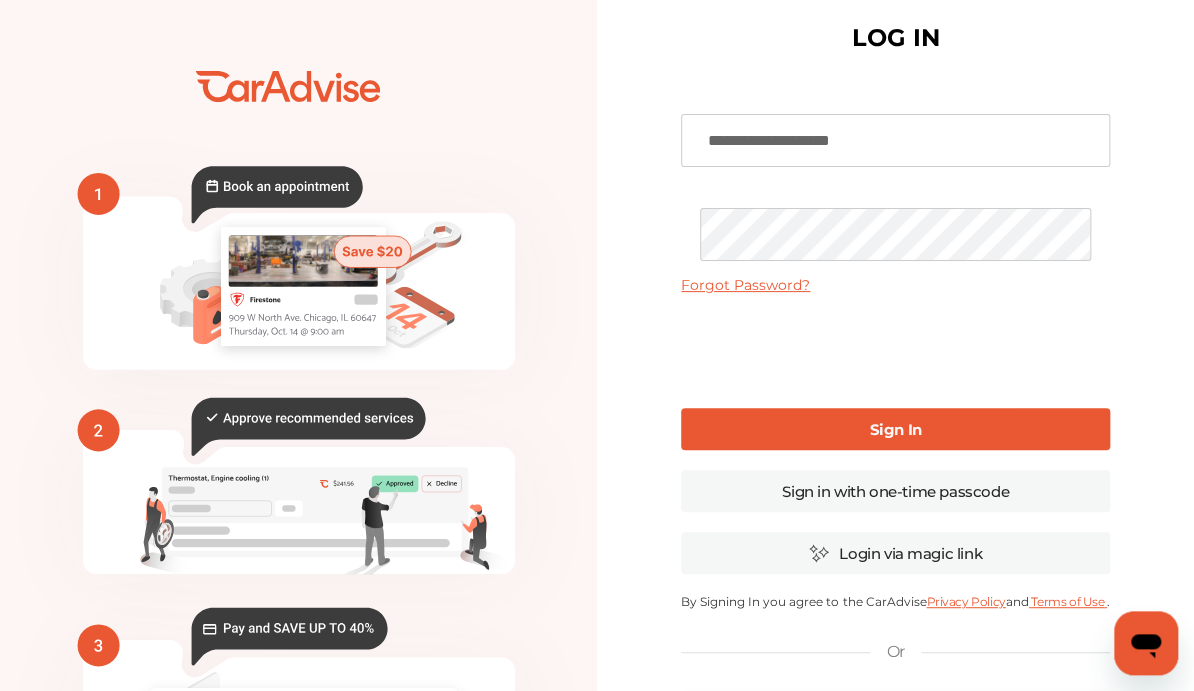 scroll, scrollTop: 0, scrollLeft: 0, axis: both 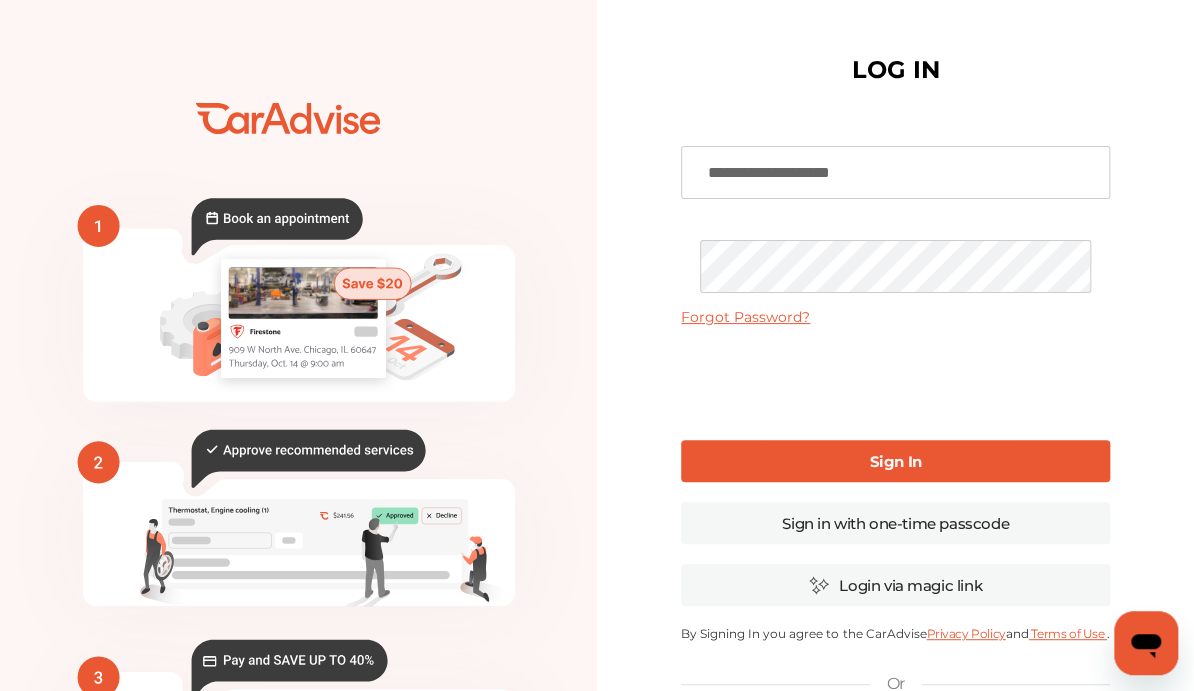 click on "Forgot Password?" at bounding box center (745, 317) 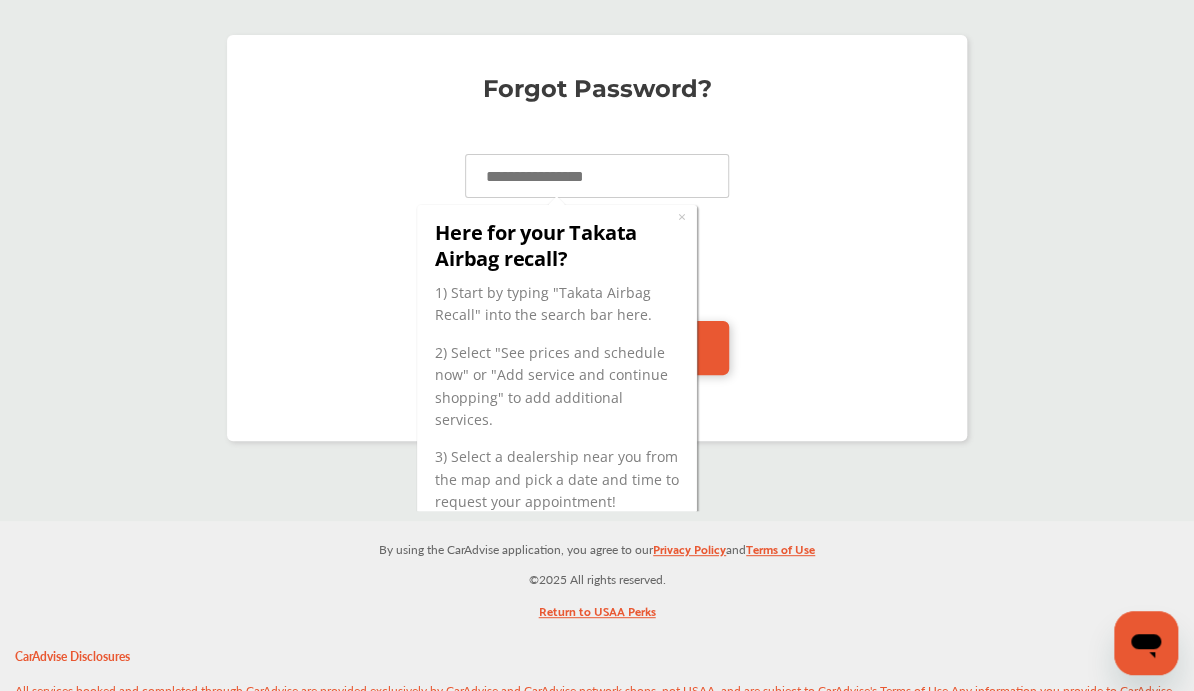 scroll, scrollTop: 0, scrollLeft: 0, axis: both 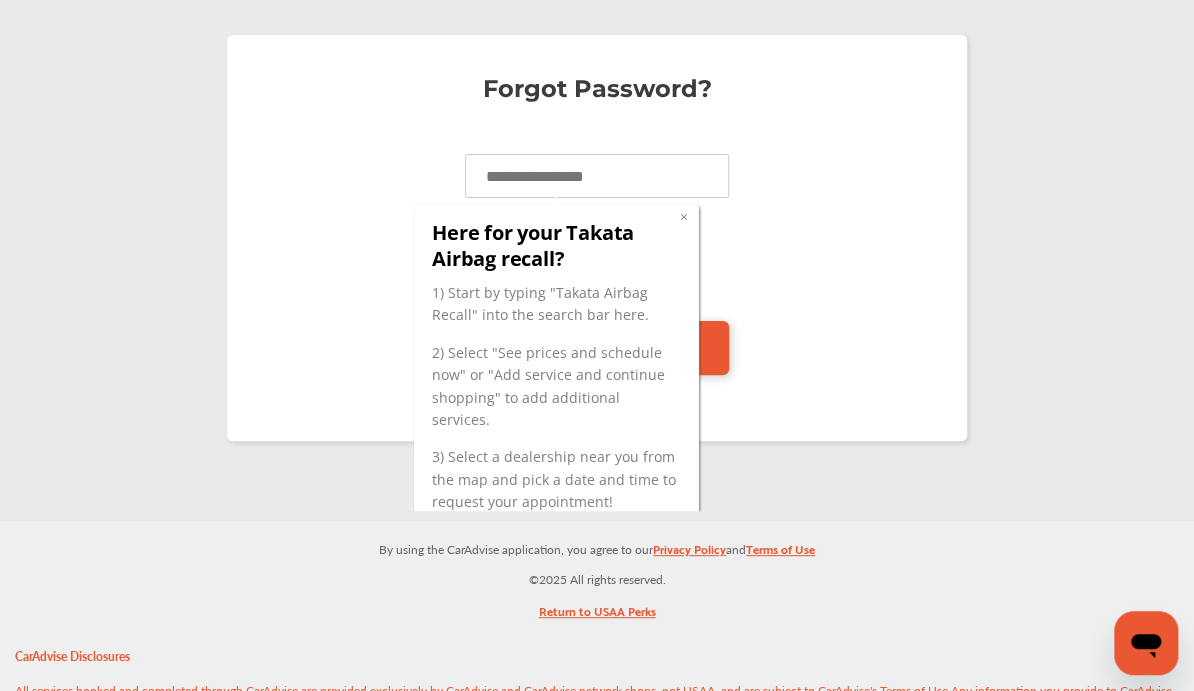 click on "×" at bounding box center (684, 215) 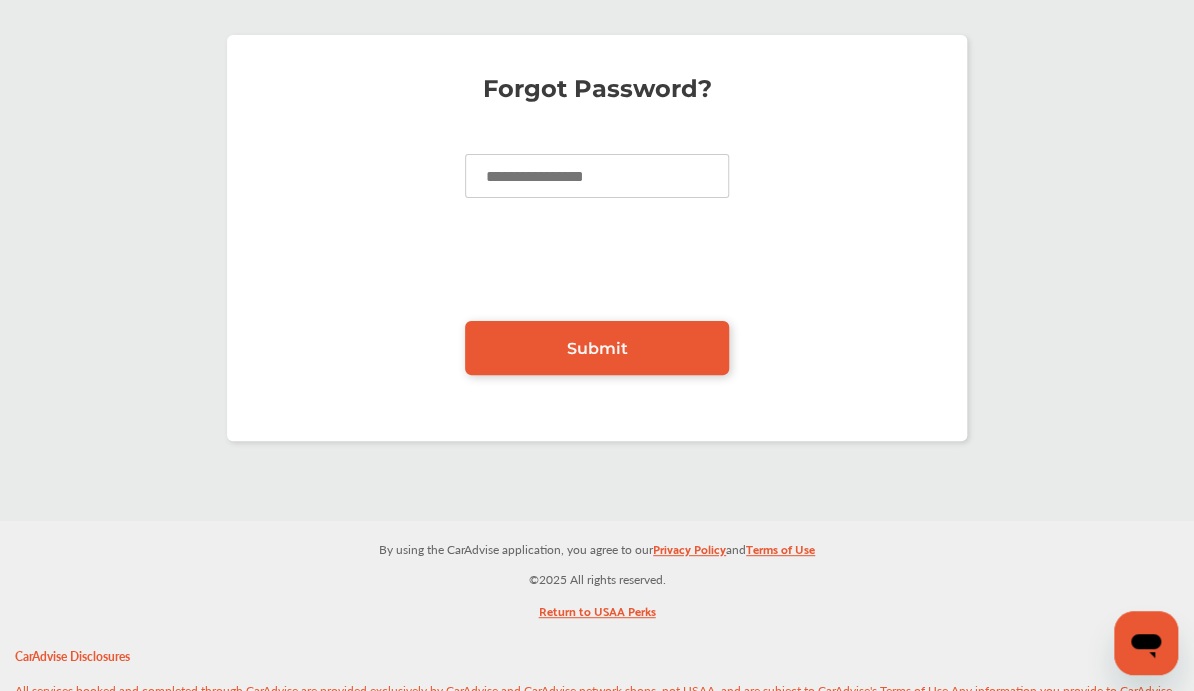 click at bounding box center (597, 176) 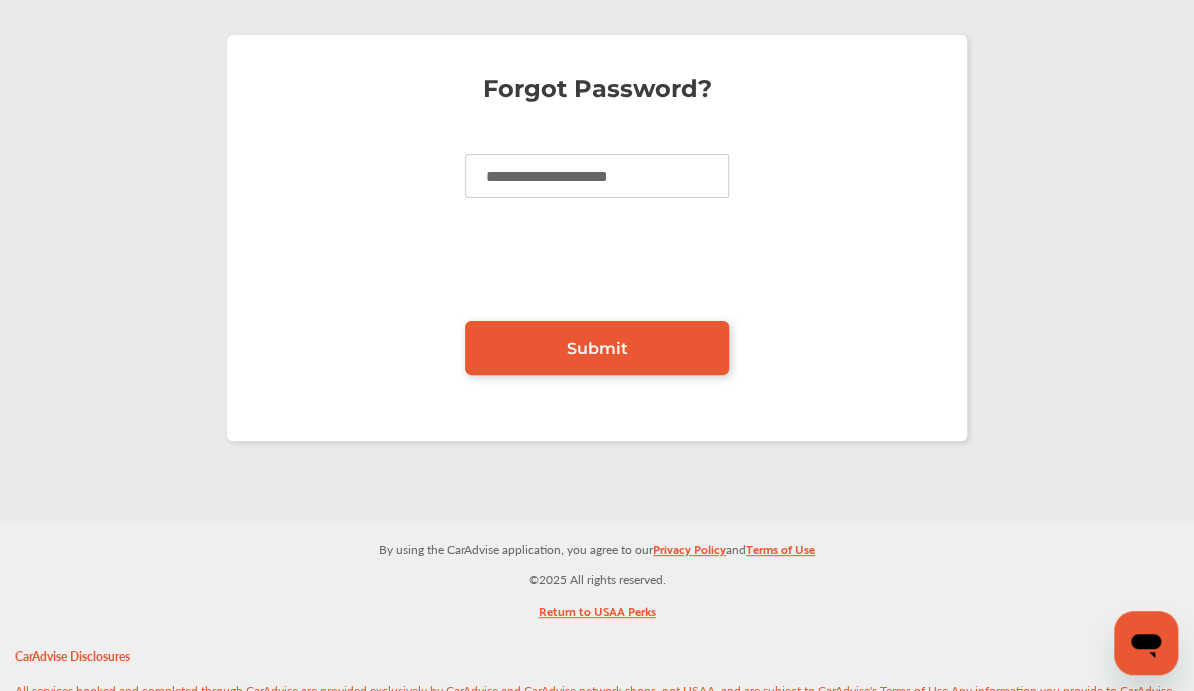 type on "**********" 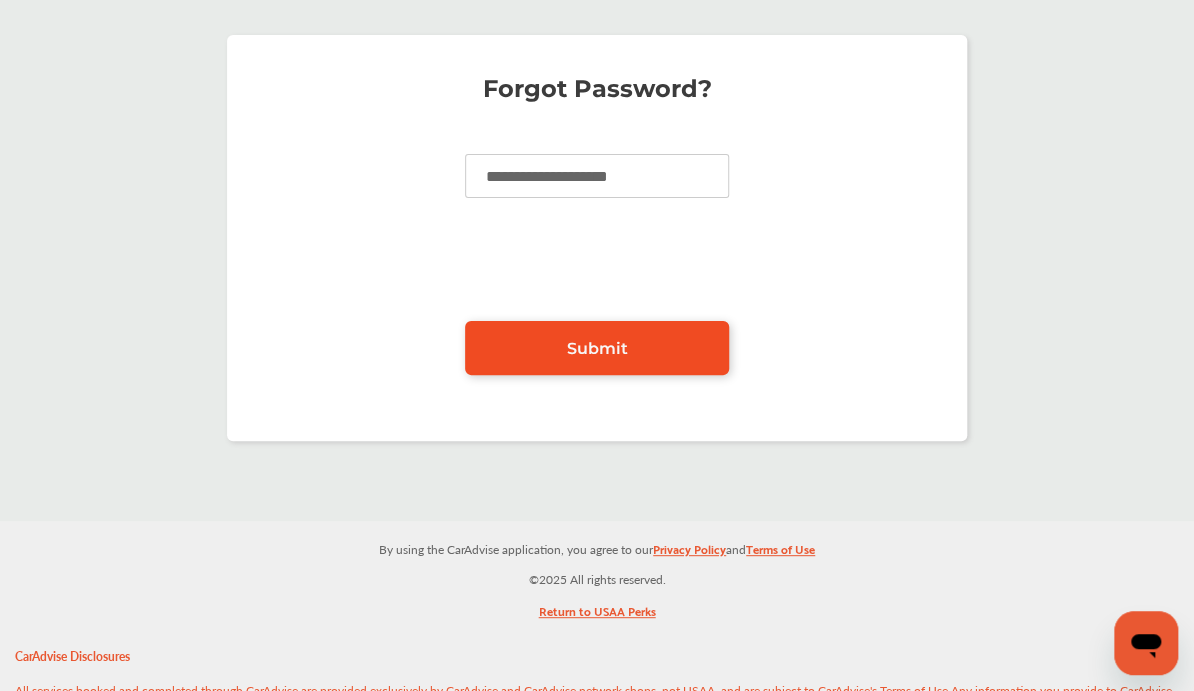 click on "Submit" at bounding box center (597, 348) 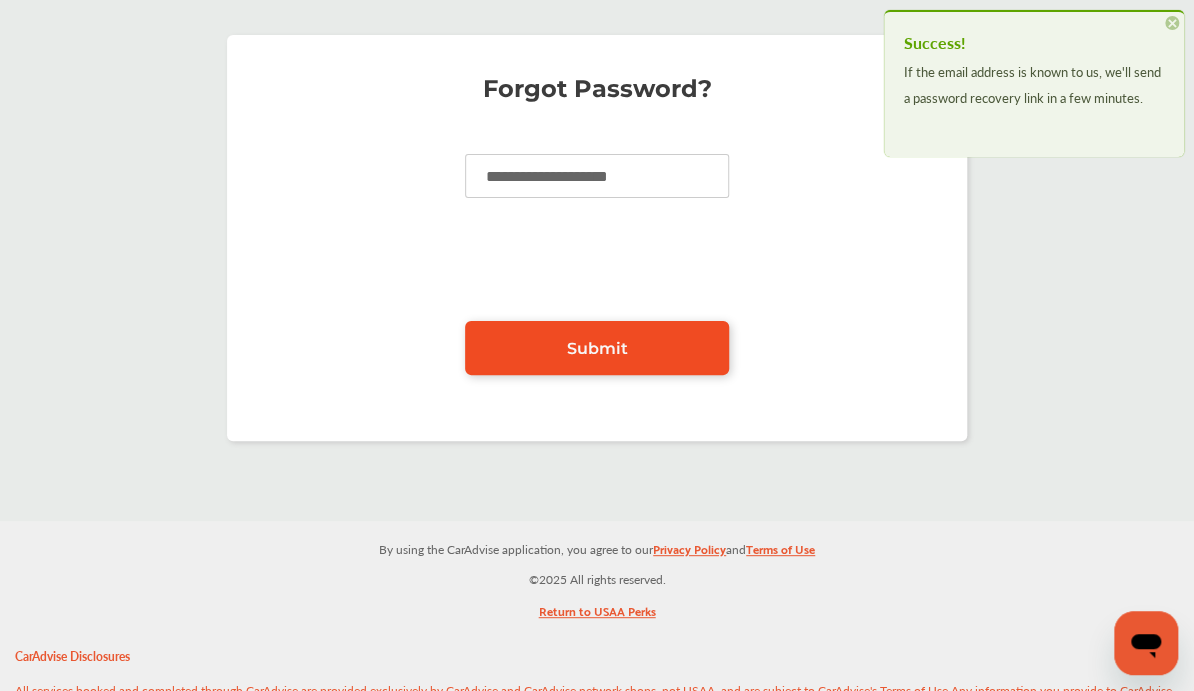 click on "Submit" at bounding box center (597, 348) 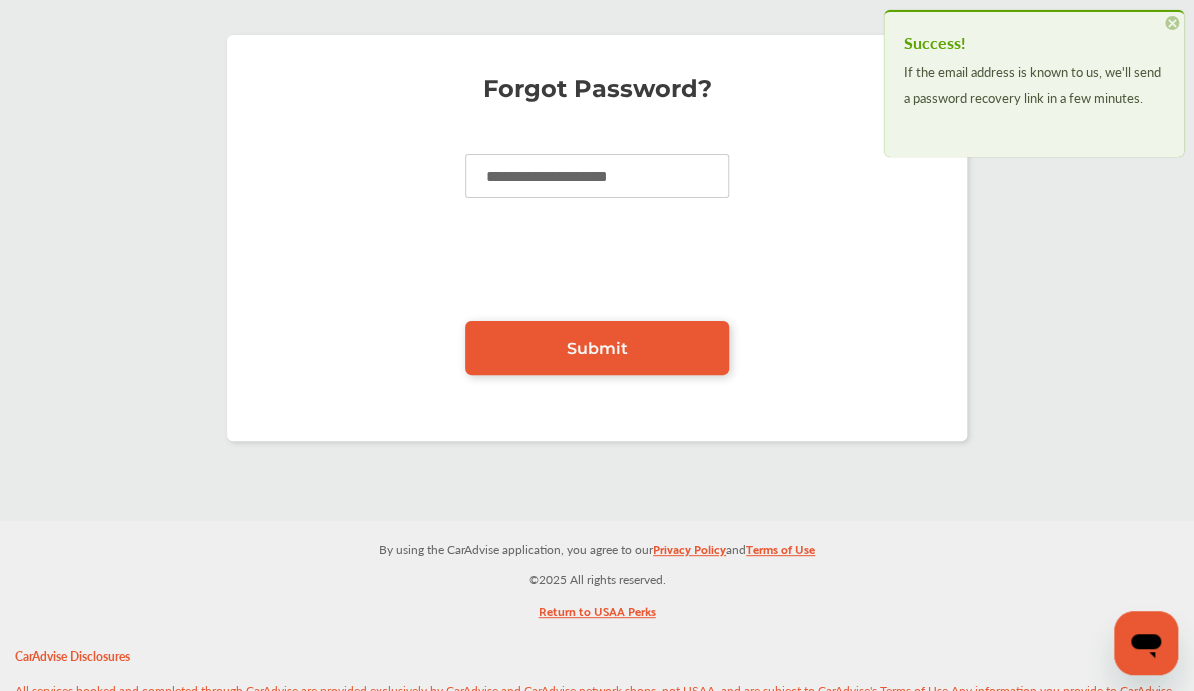 click on "×" at bounding box center [1172, 23] 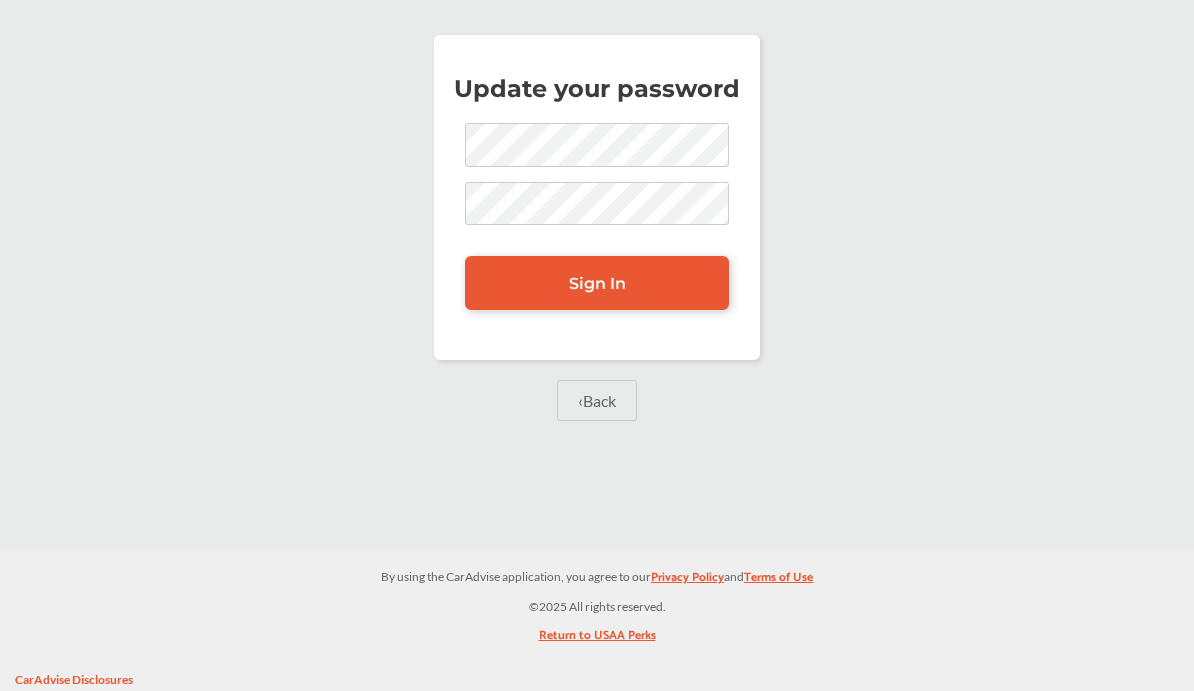scroll, scrollTop: 0, scrollLeft: 0, axis: both 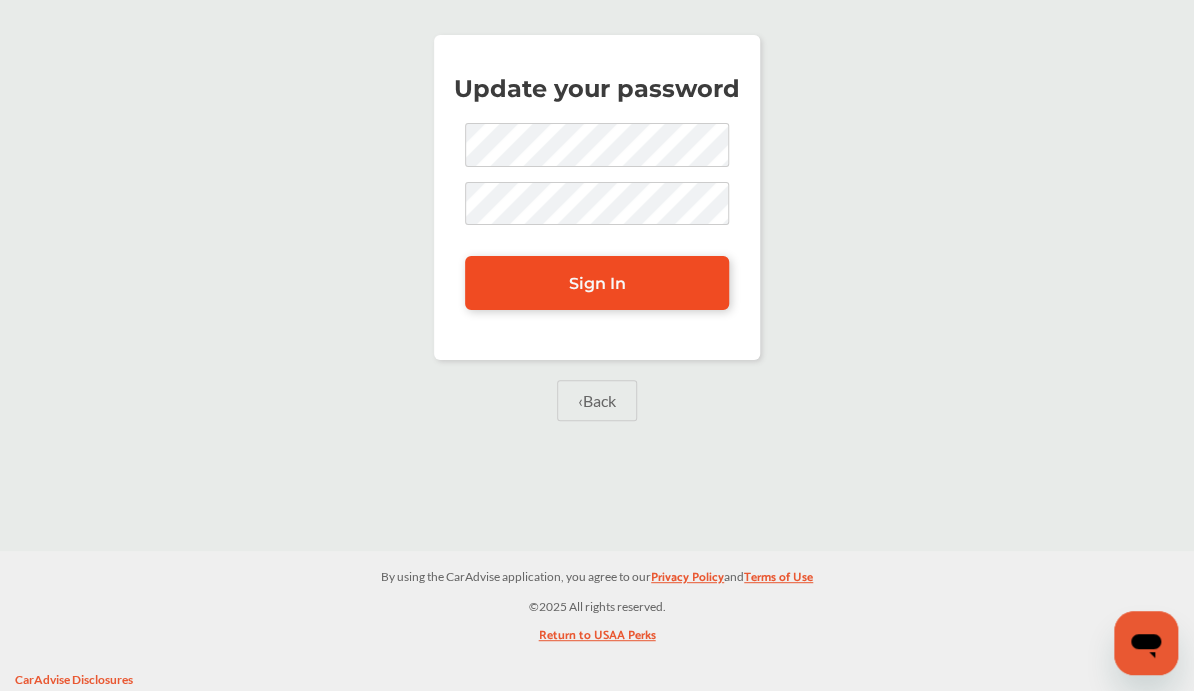 click on "Sign In" at bounding box center [597, 283] 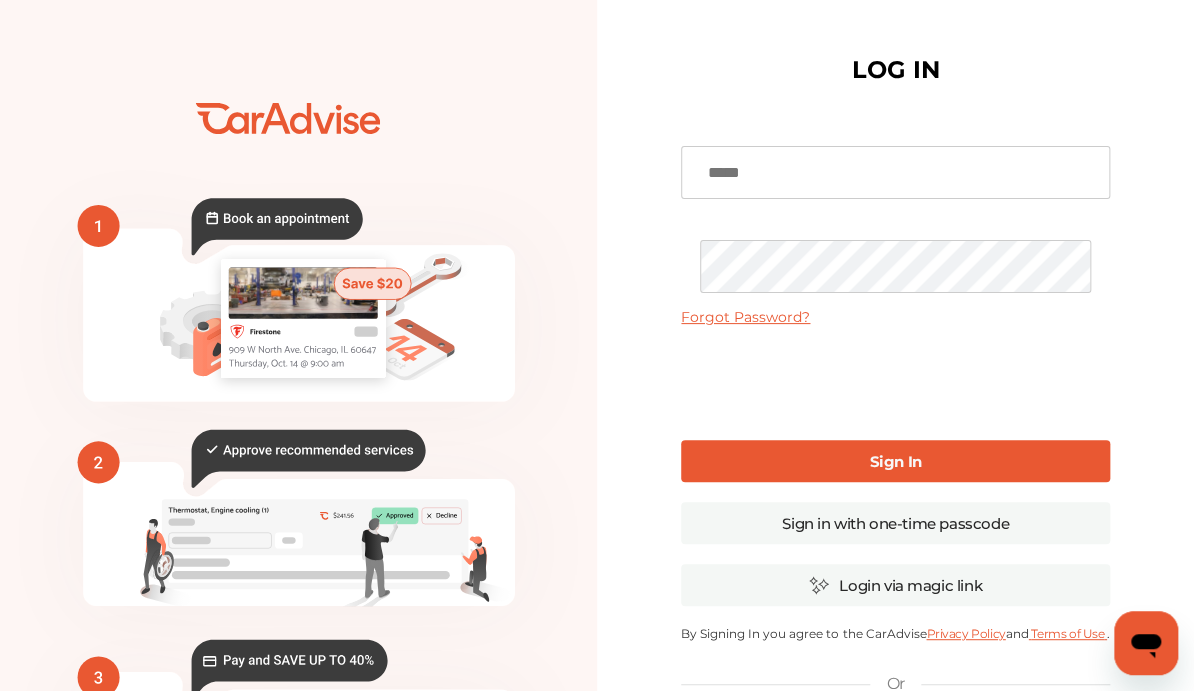 click at bounding box center (895, 172) 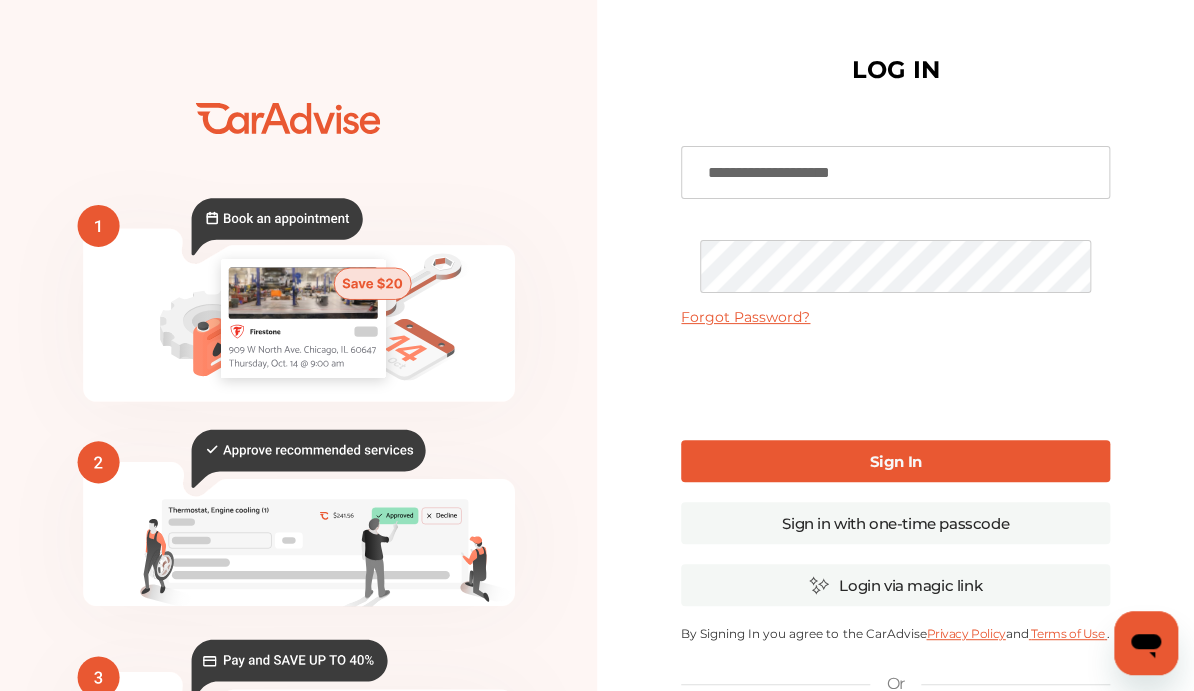 type on "**********" 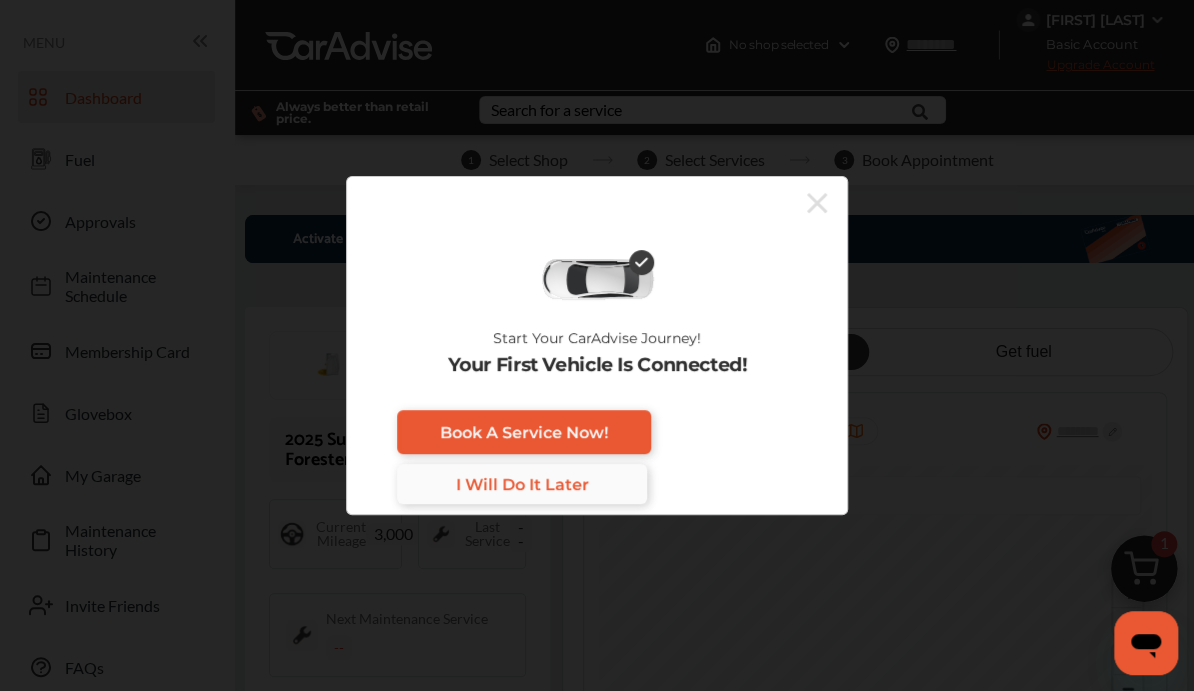 click on "I Will Do It Later" at bounding box center (522, 484) 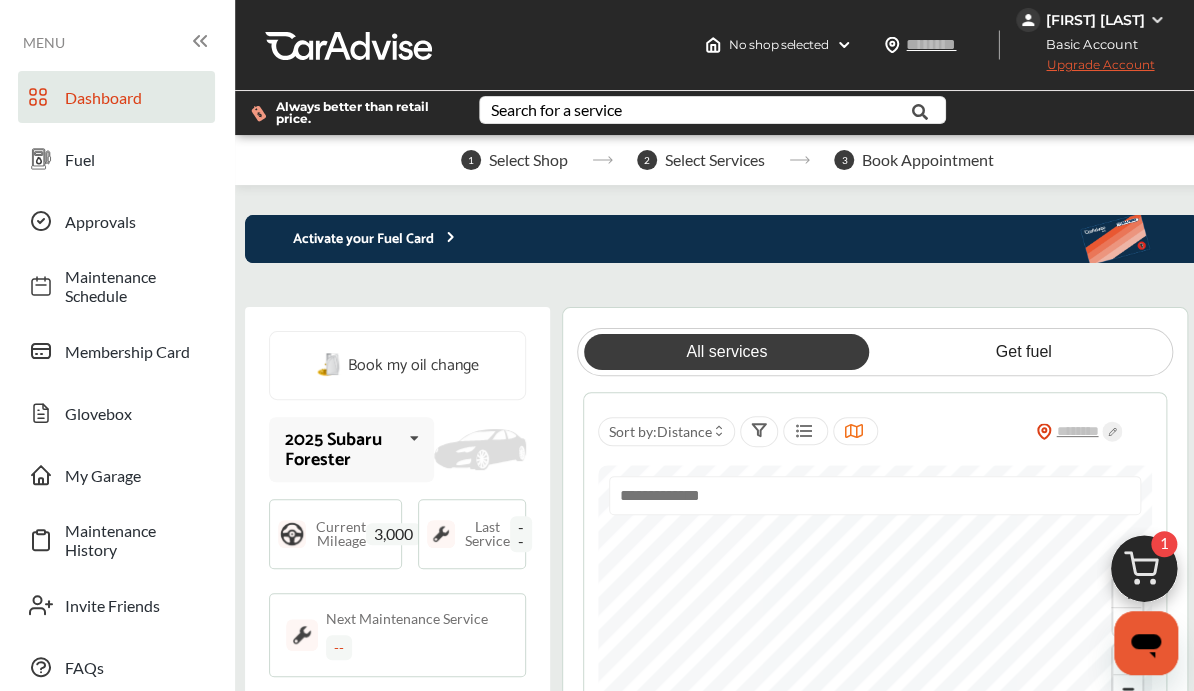 click 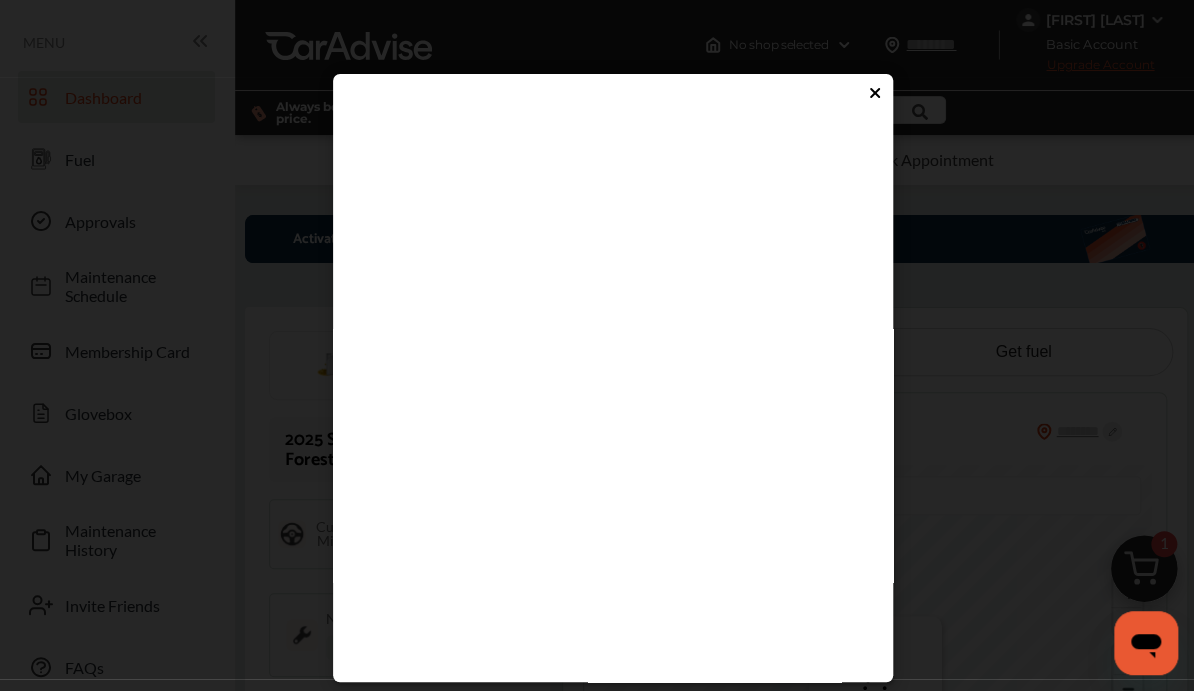 click at bounding box center (569, 426) 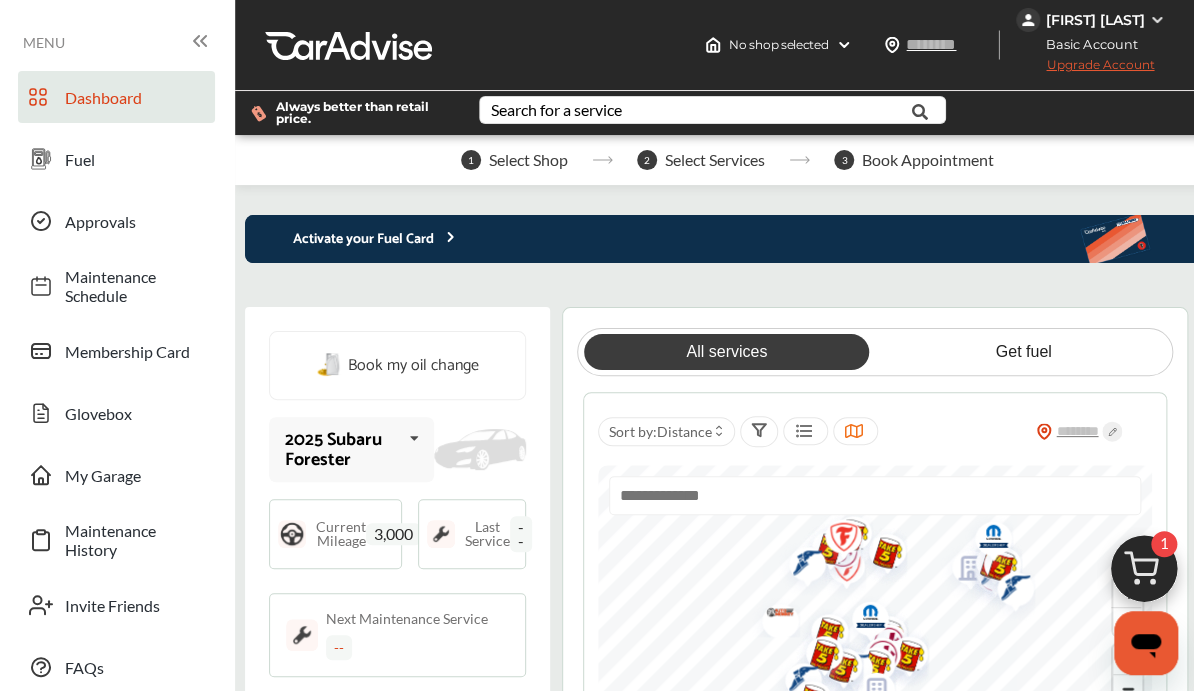 click 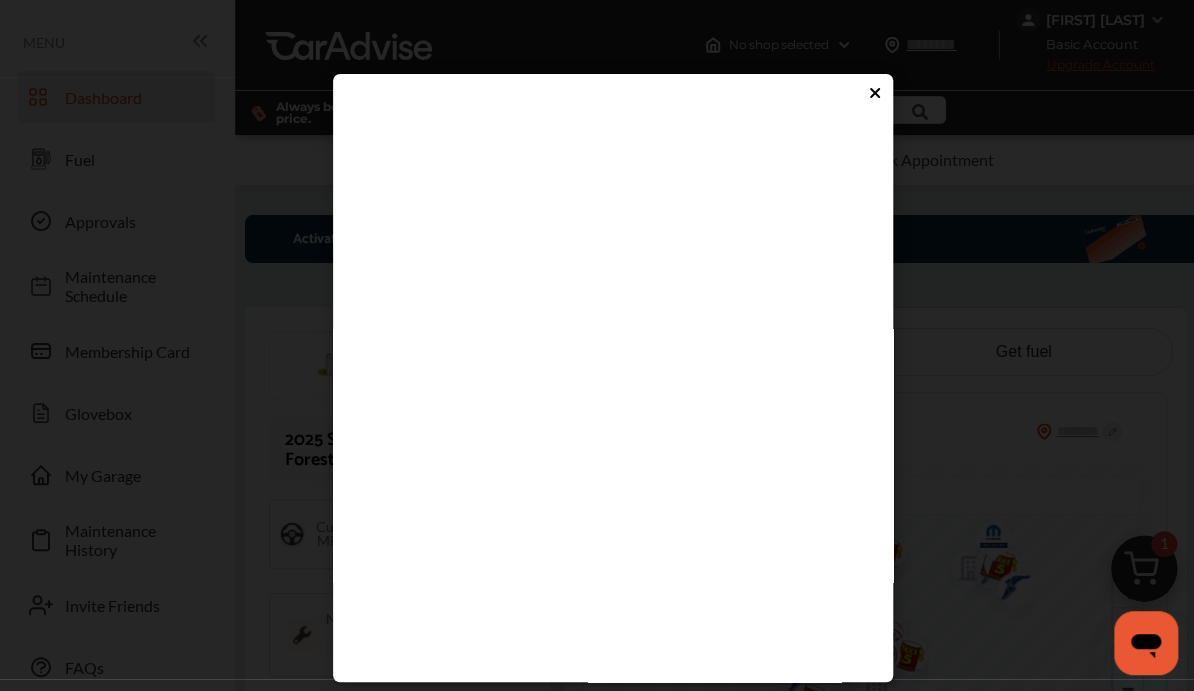 click at bounding box center (569, 426) 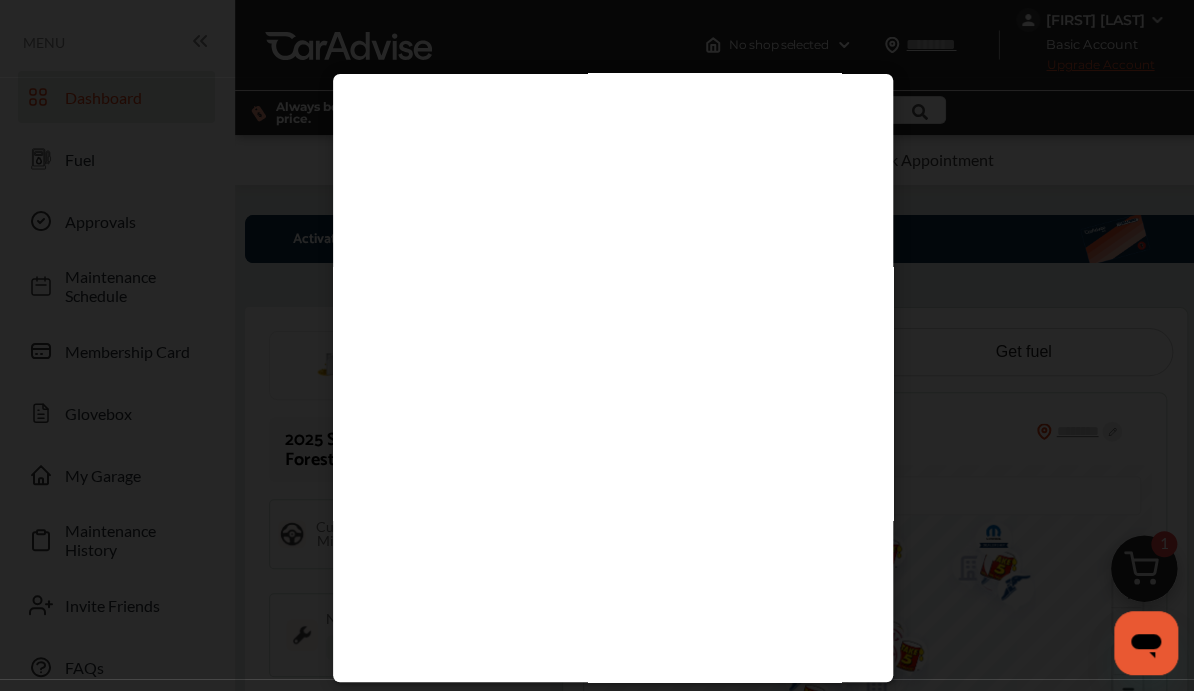 scroll, scrollTop: 92, scrollLeft: 0, axis: vertical 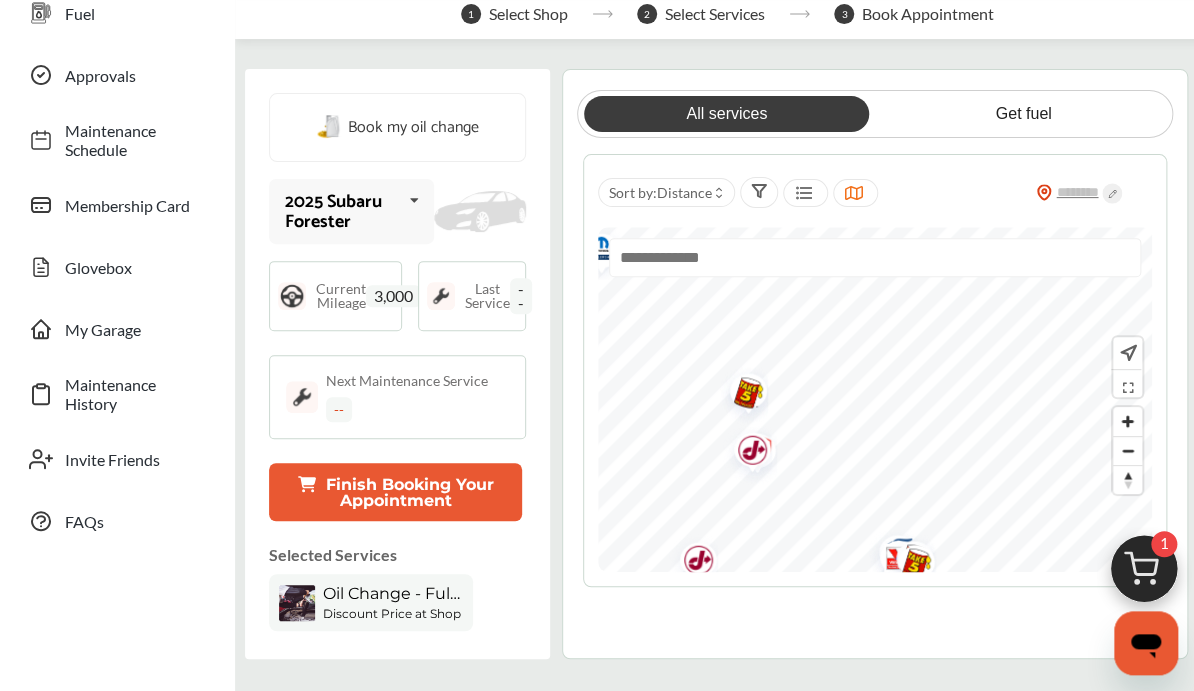 click at bounding box center (745, 452) 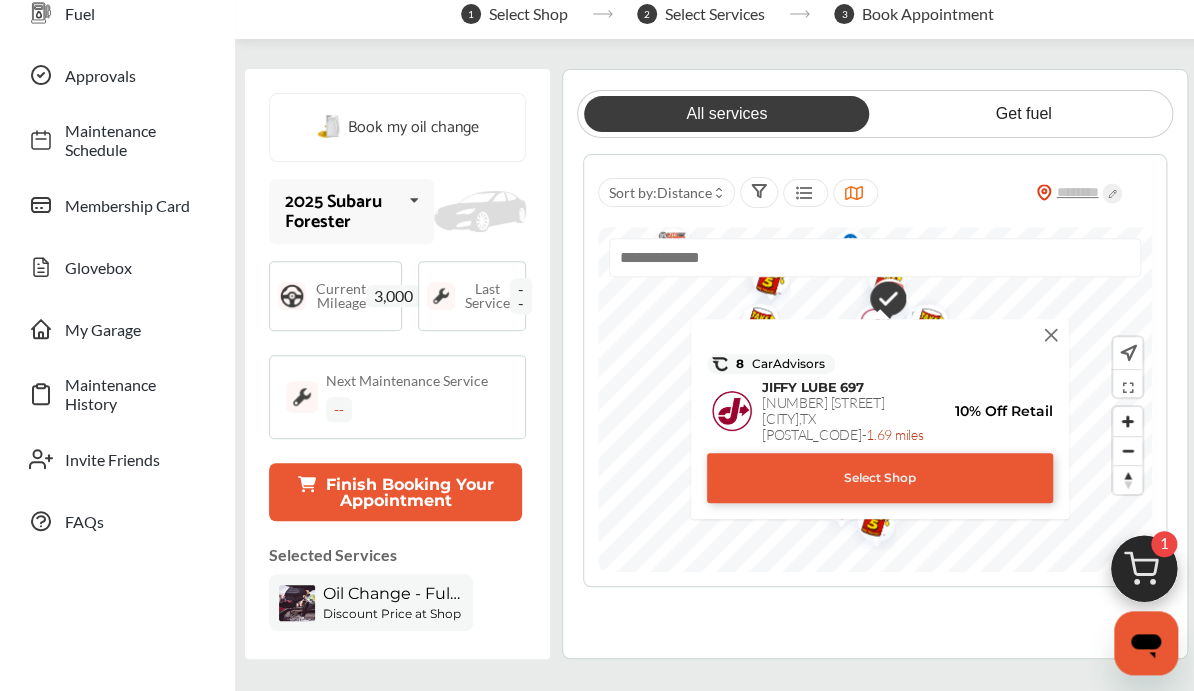 click at bounding box center (1051, 335) 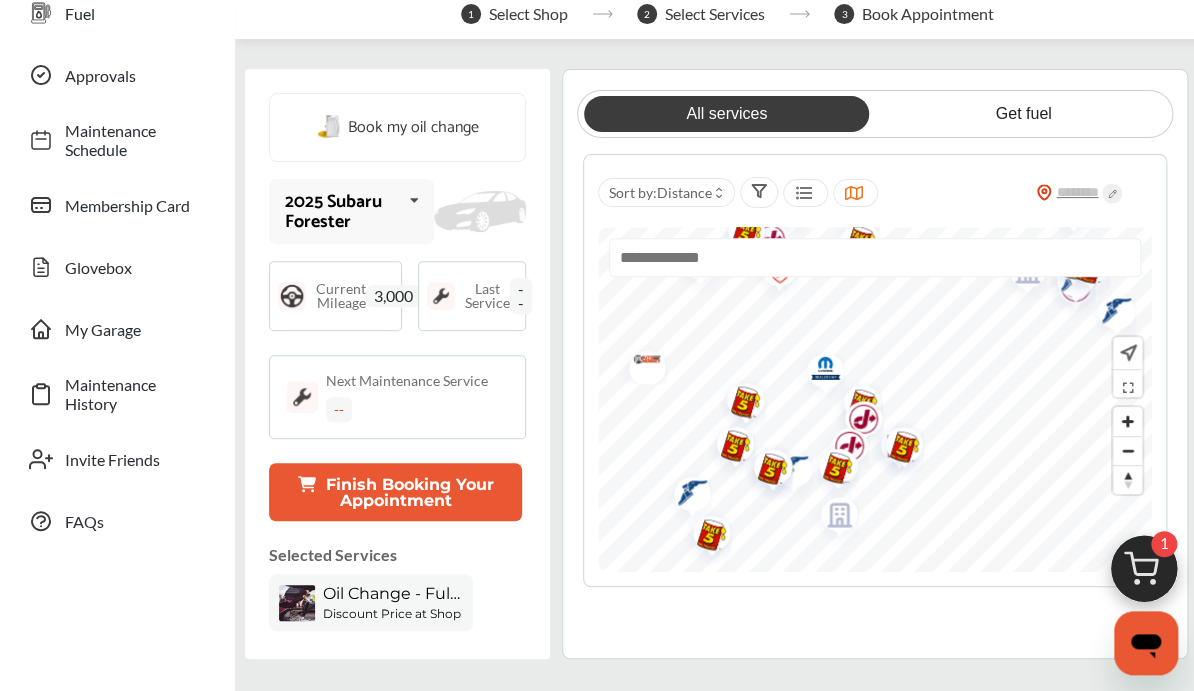 drag, startPoint x: 885, startPoint y: 354, endPoint x: 861, endPoint y: 477, distance: 125.31959 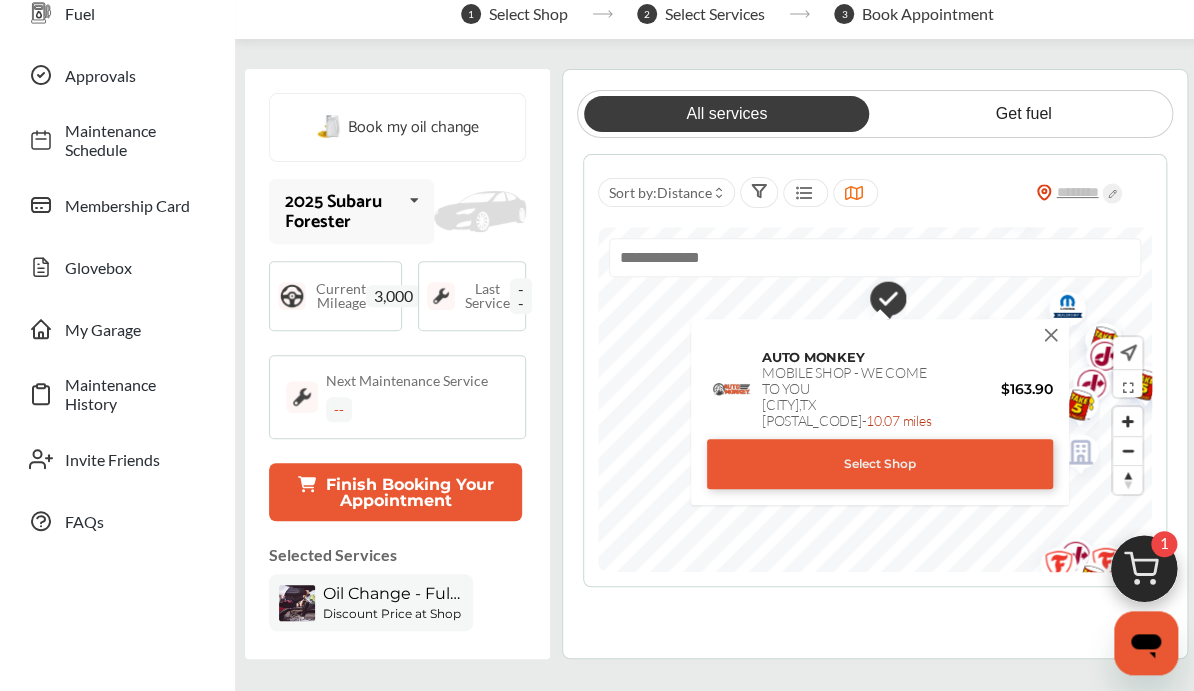 click at bounding box center [1051, 335] 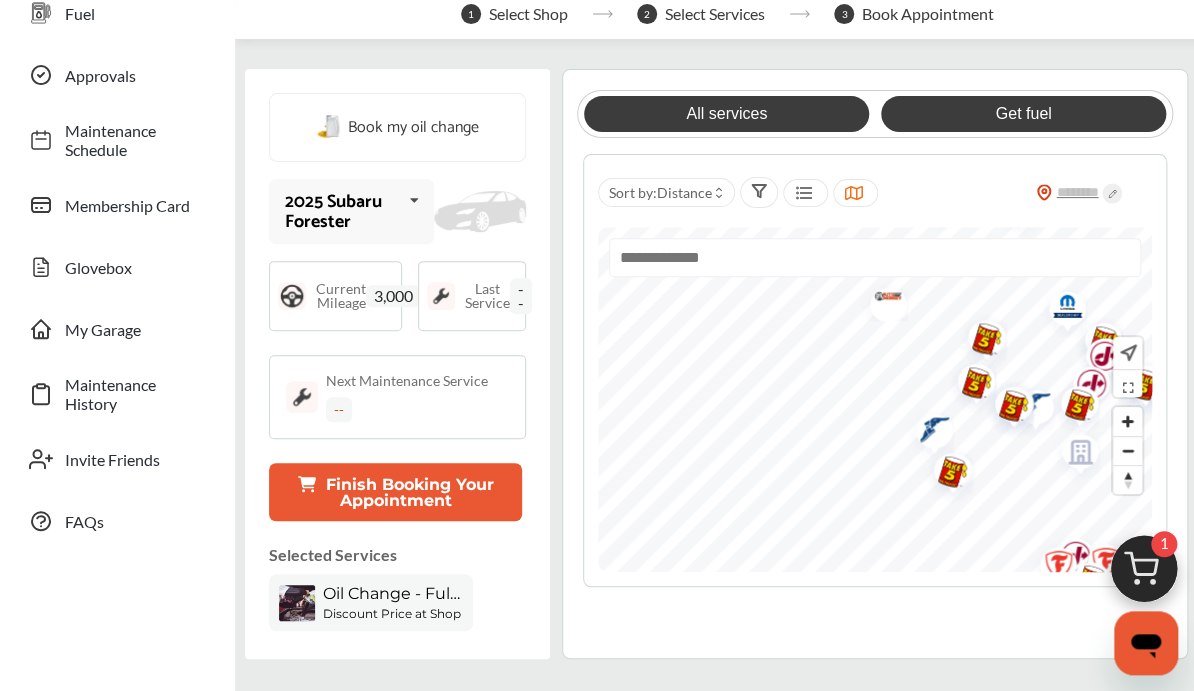 click on "Get fuel" at bounding box center [1023, 114] 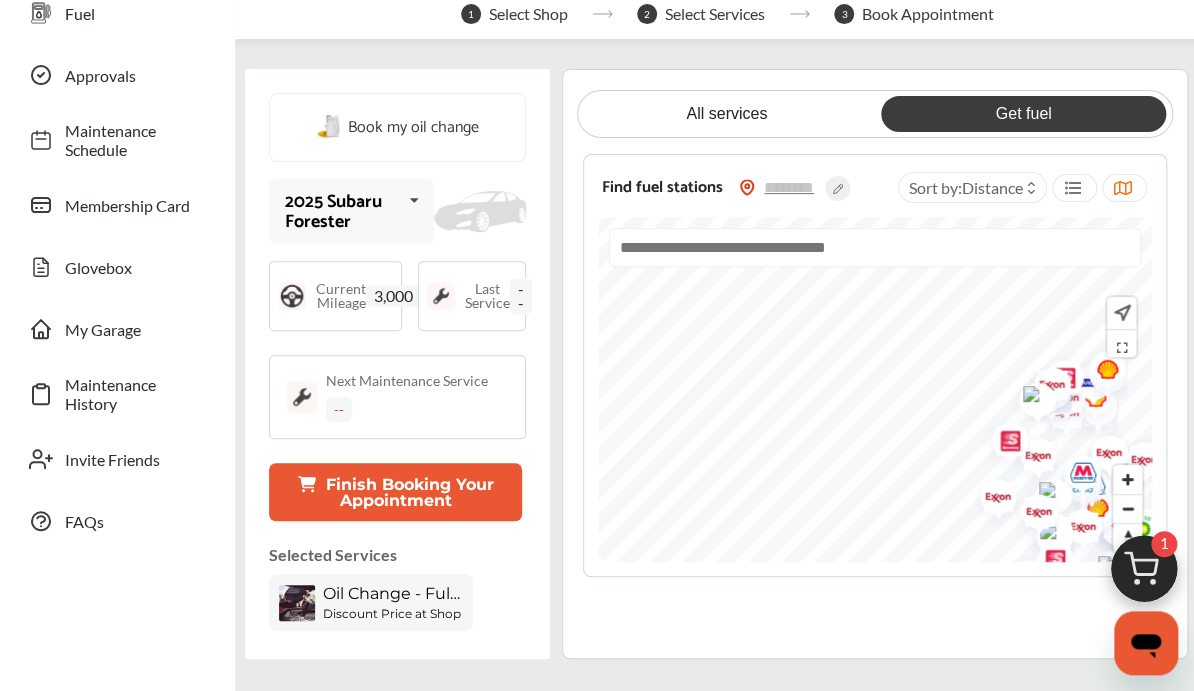 click on "All services Get fuel Find fuel stations
Sort by :  Distance" at bounding box center [875, 364] 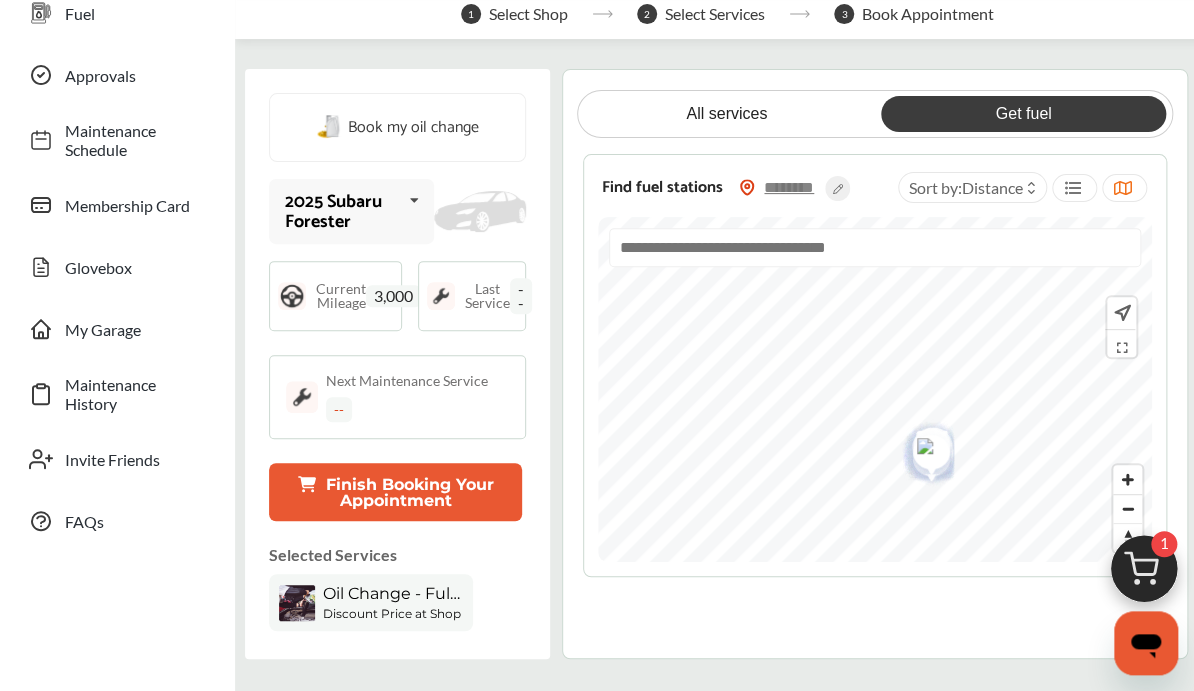 click at bounding box center (790, 187) 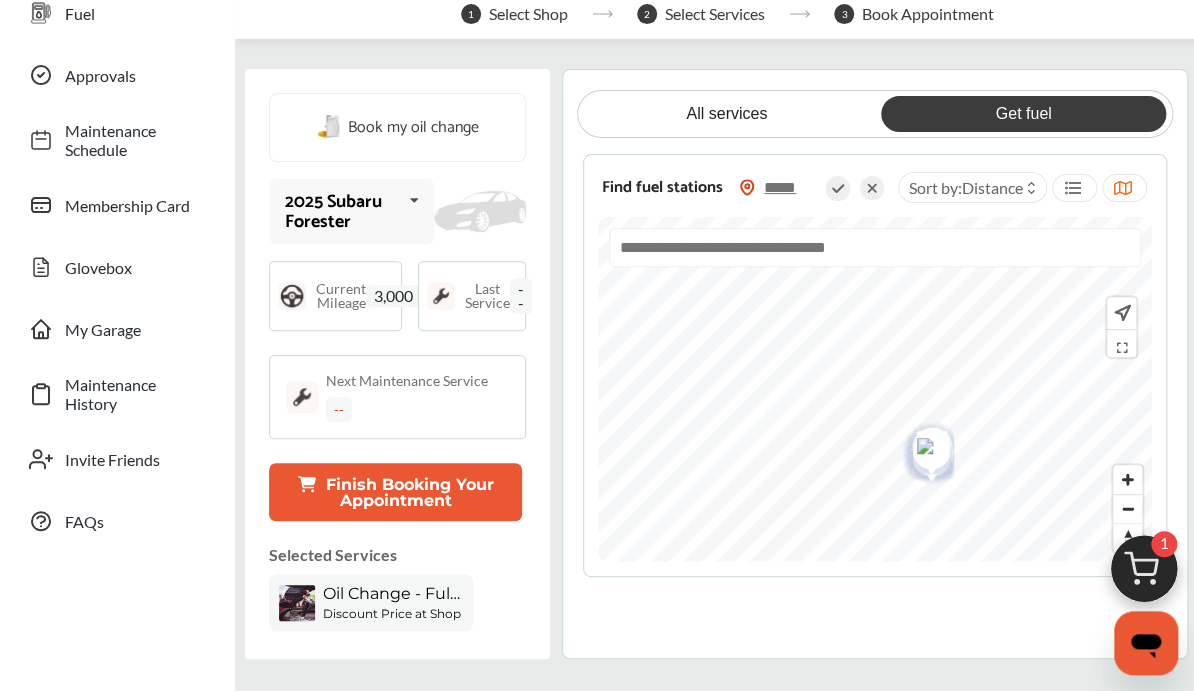 type on "*****" 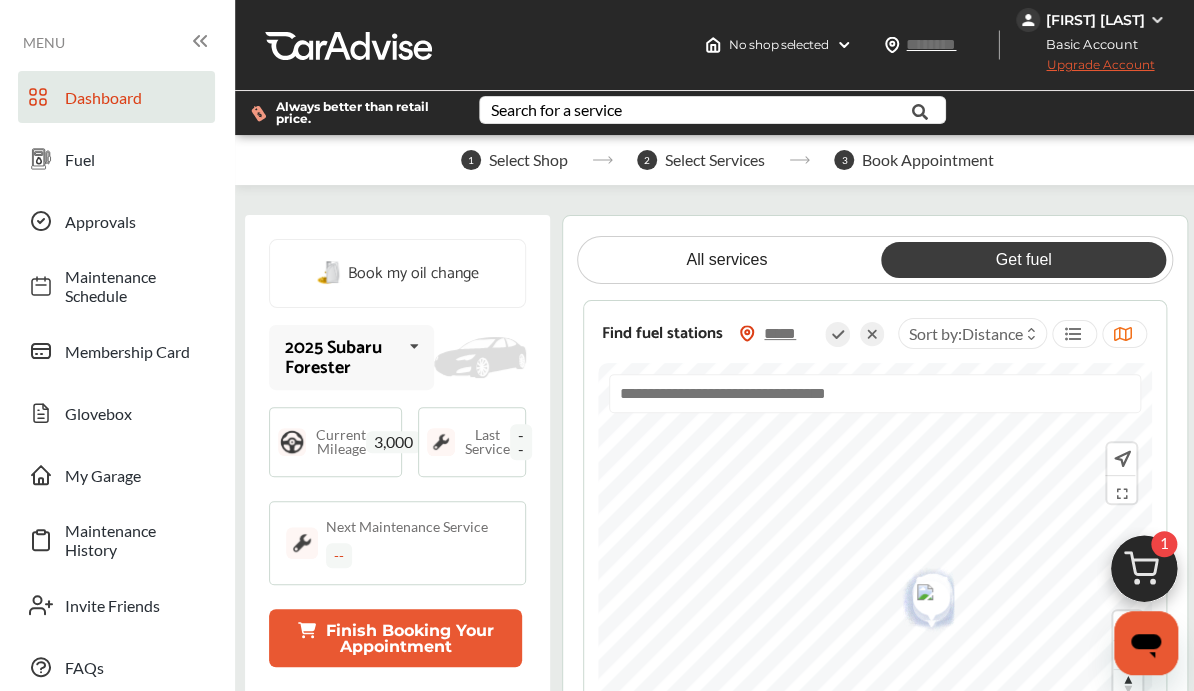 type on "*****" 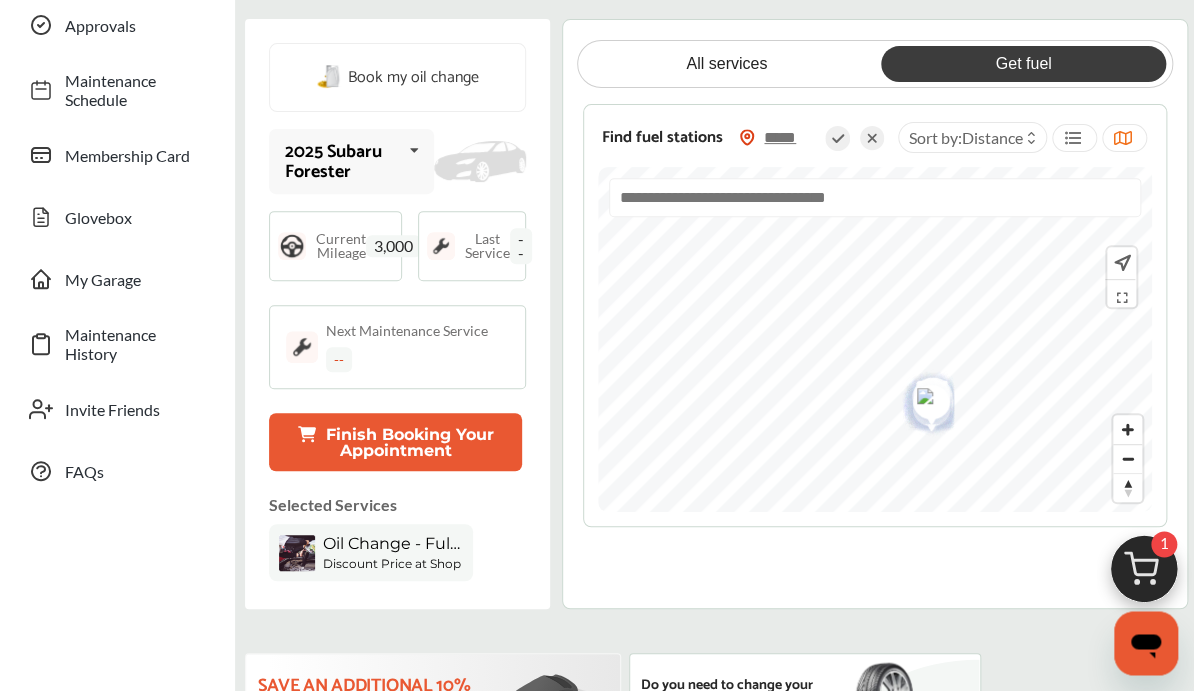 scroll, scrollTop: 288, scrollLeft: 0, axis: vertical 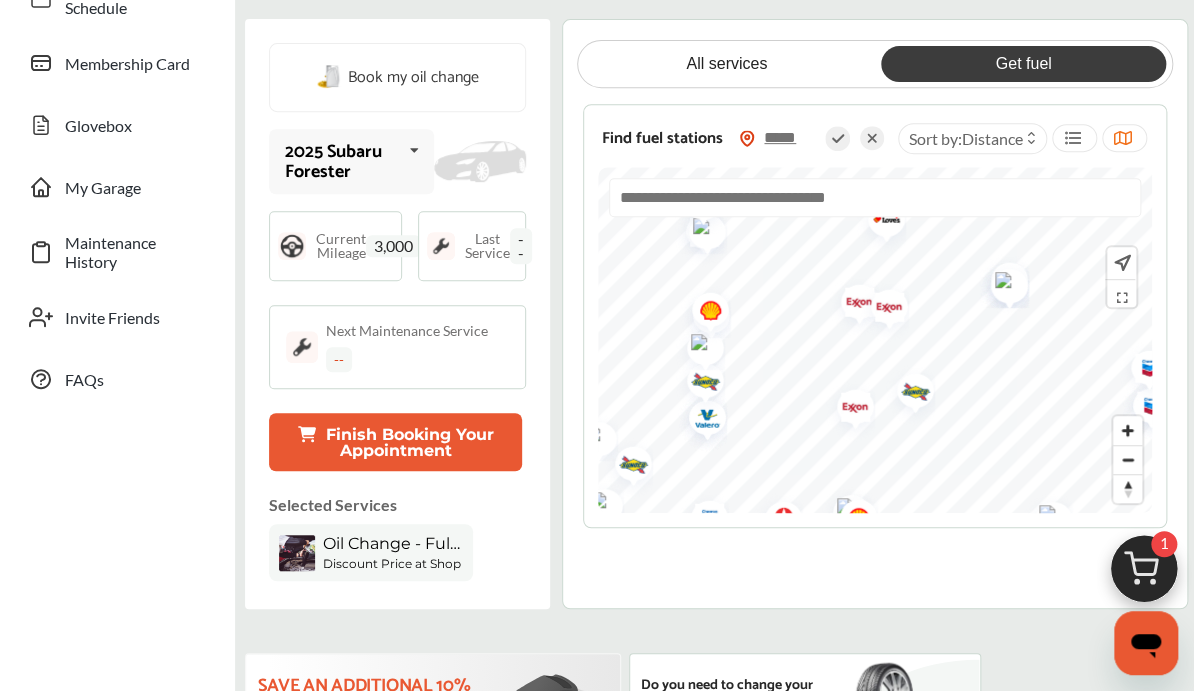 drag, startPoint x: 945, startPoint y: 375, endPoint x: 761, endPoint y: 493, distance: 218.58636 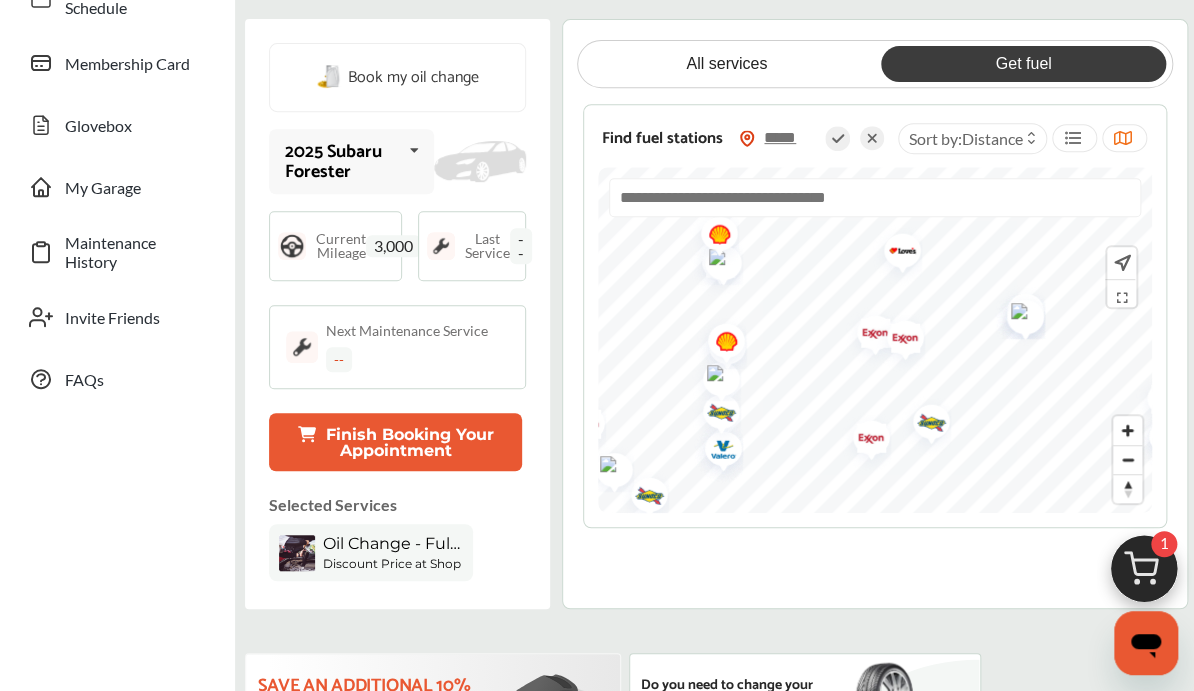 drag, startPoint x: 933, startPoint y: 380, endPoint x: 949, endPoint y: 411, distance: 34.88553 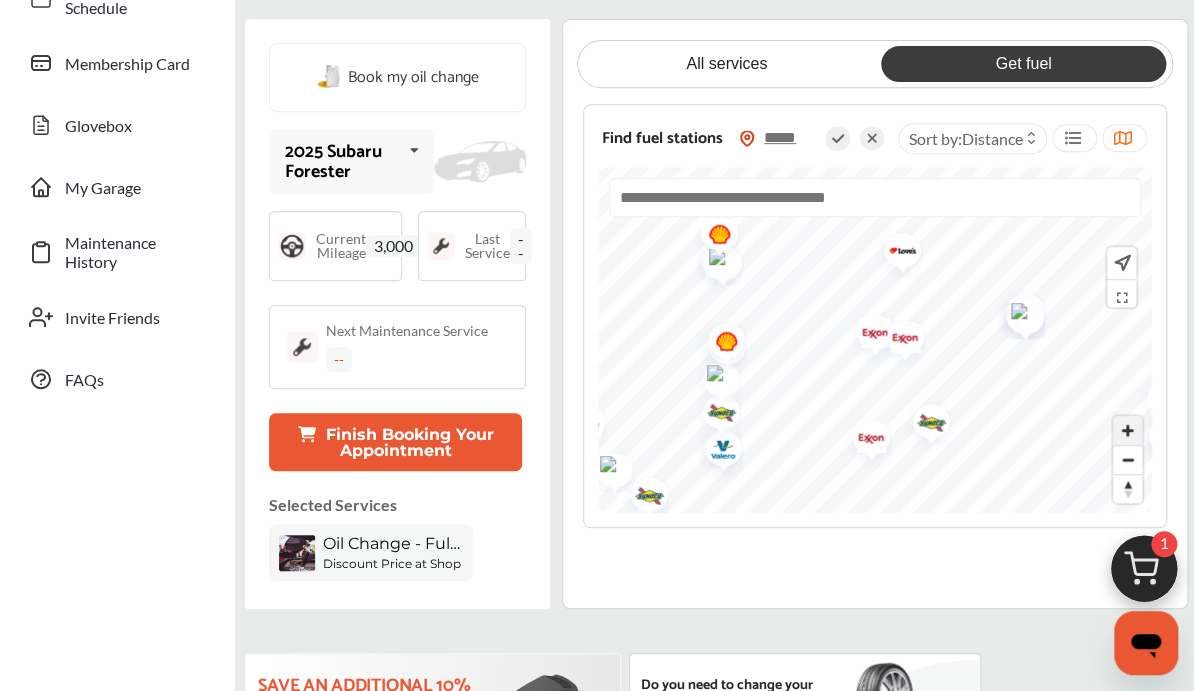click at bounding box center (1127, 430) 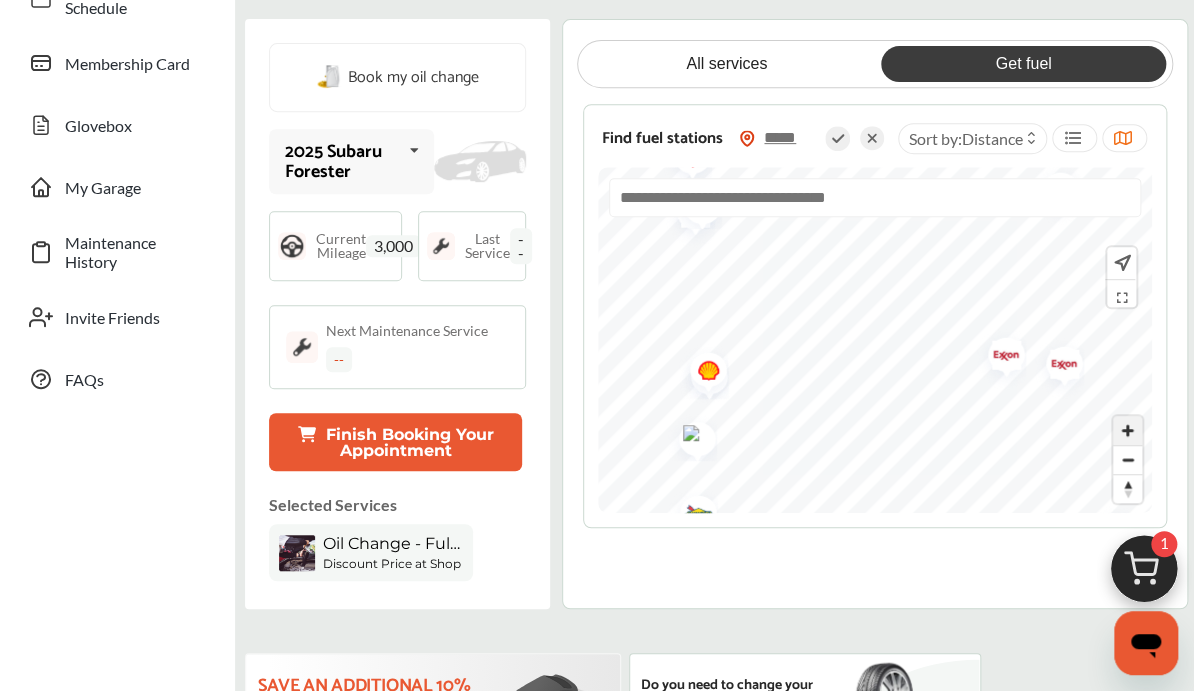 click at bounding box center (1127, 430) 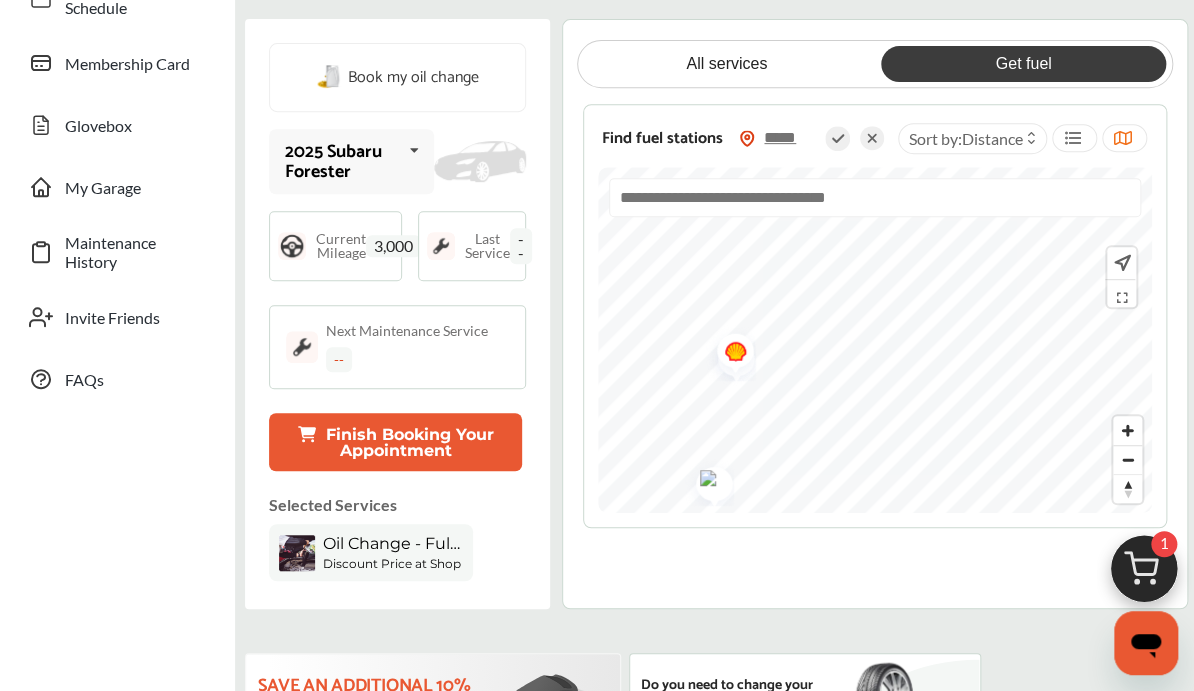 click at bounding box center (875, 340) 